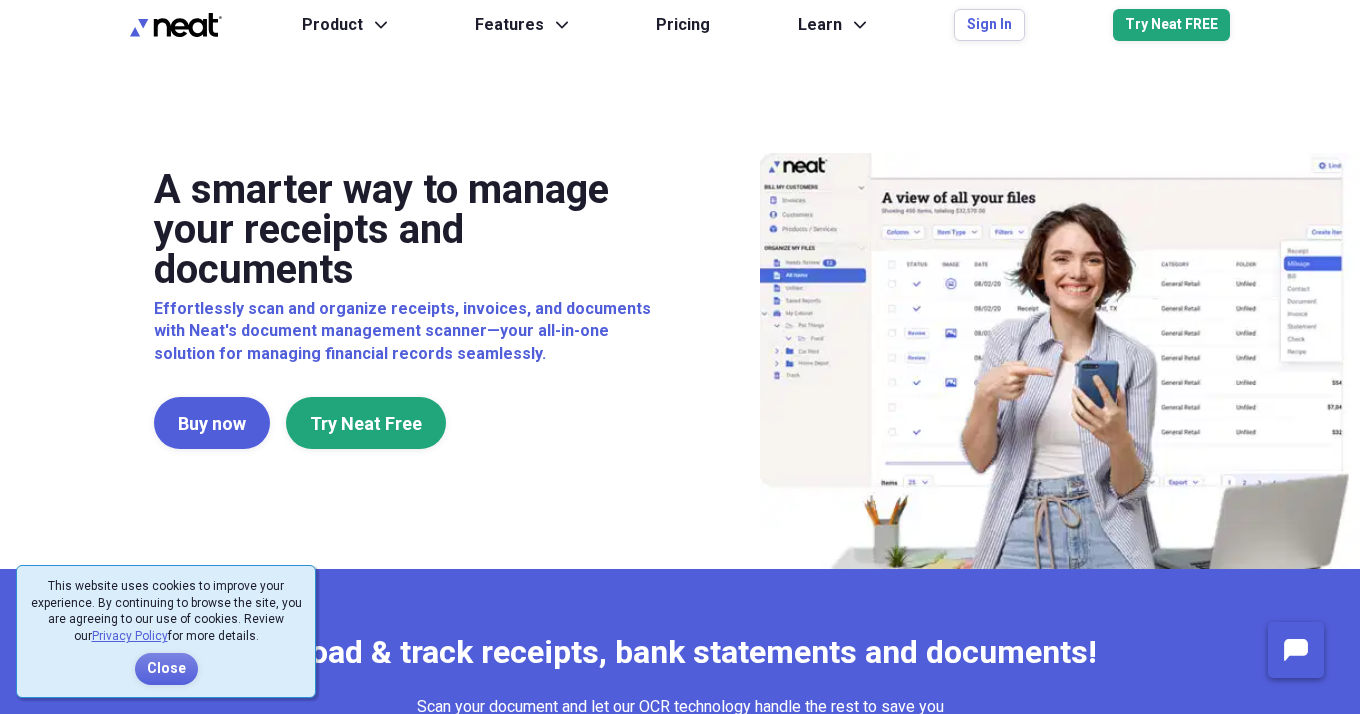 scroll, scrollTop: 0, scrollLeft: 0, axis: both 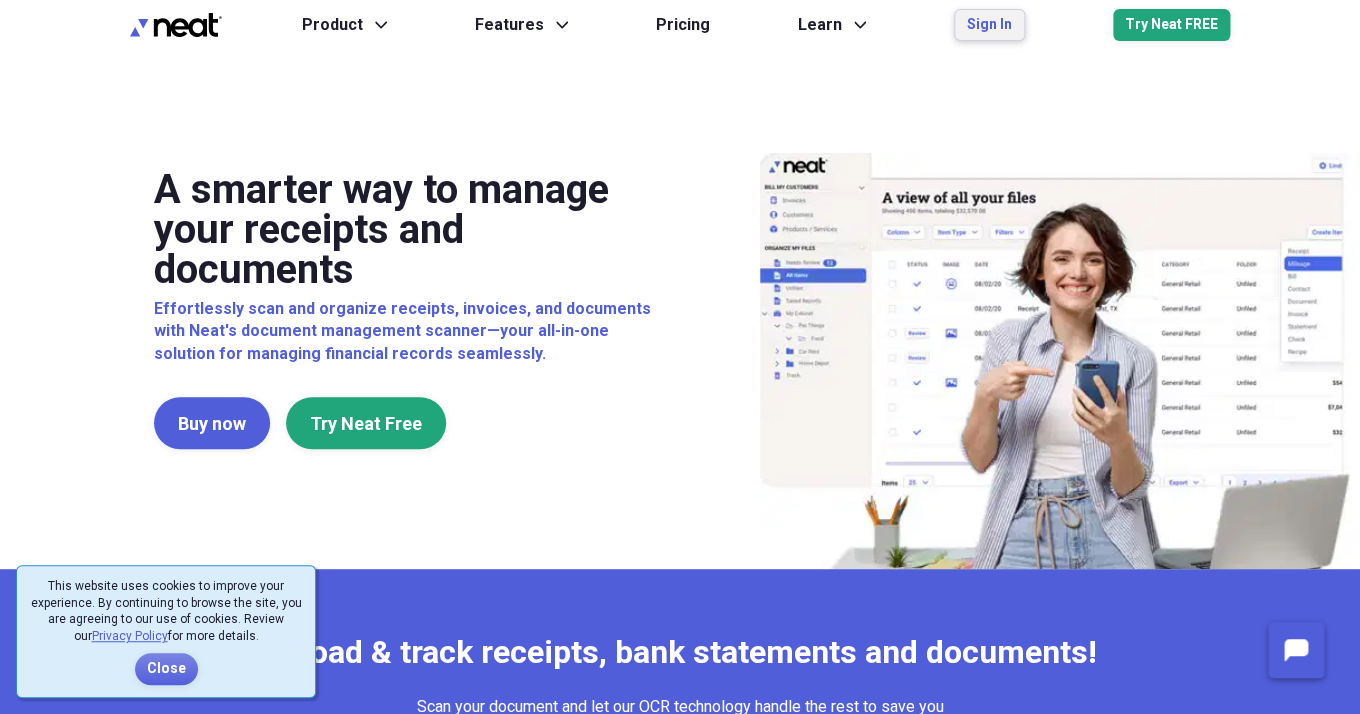 click on "Sign In" at bounding box center [989, 25] 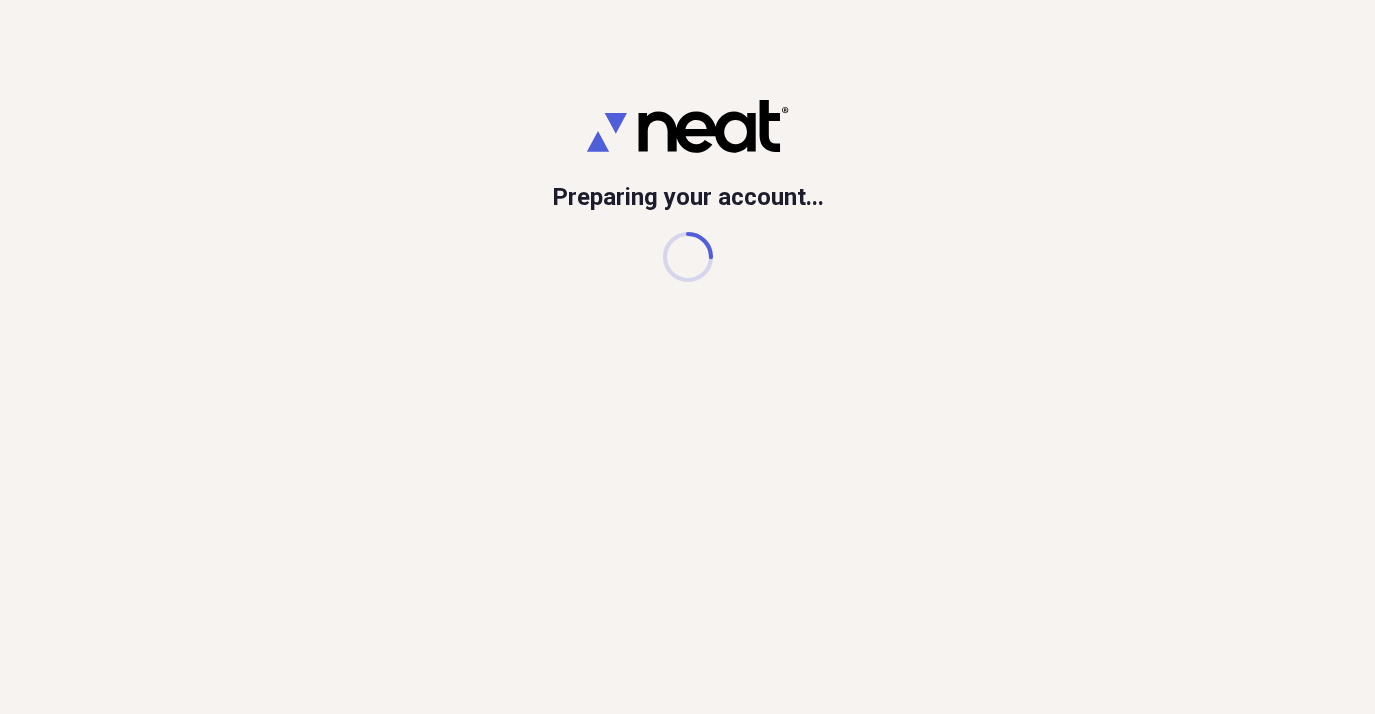 scroll, scrollTop: 0, scrollLeft: 0, axis: both 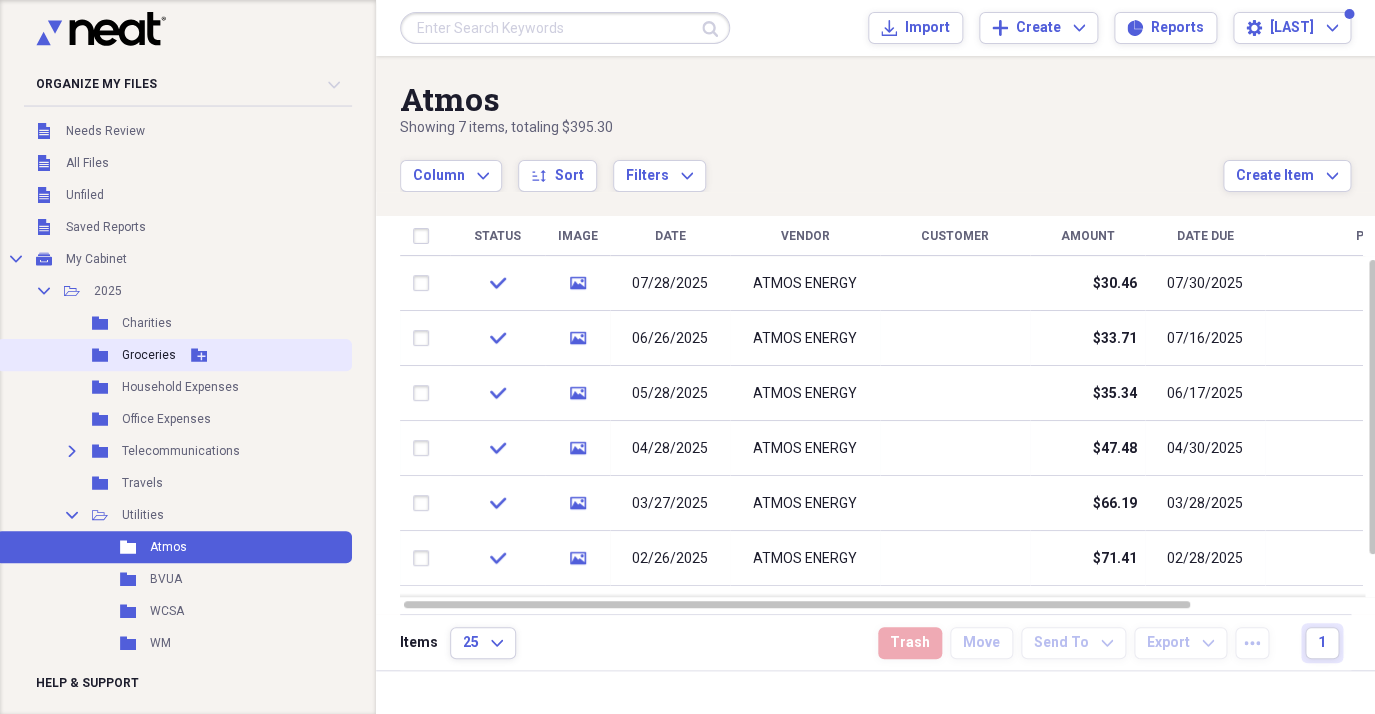 click on "Groceries" at bounding box center [149, 355] 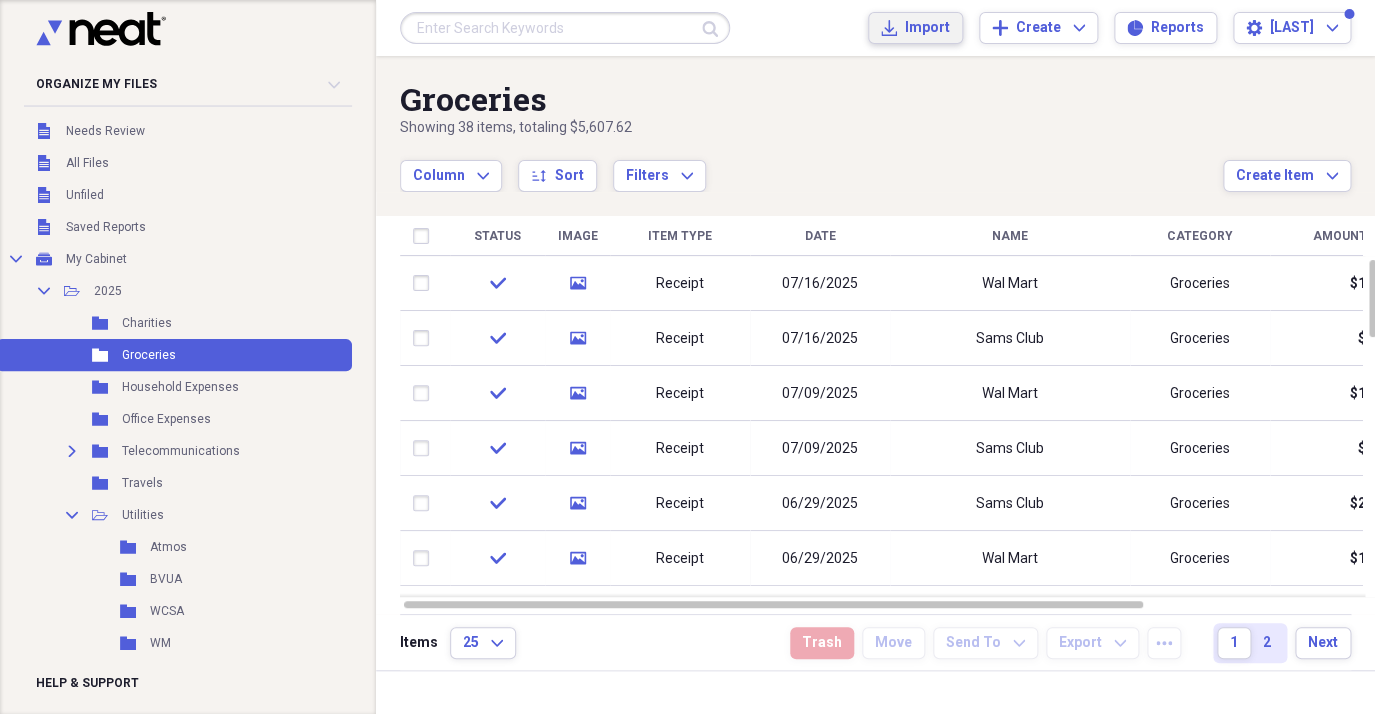 click on "Import Import" at bounding box center (915, 28) 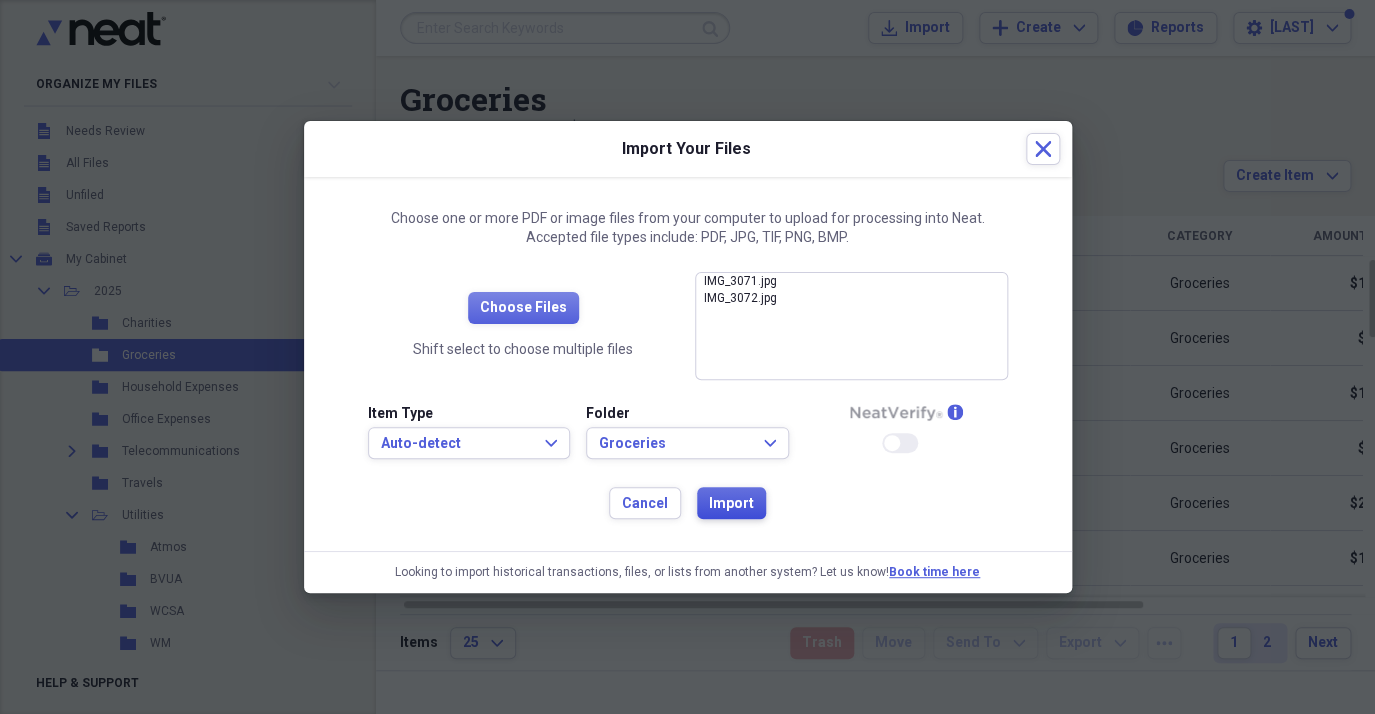 click on "Import" at bounding box center [731, 504] 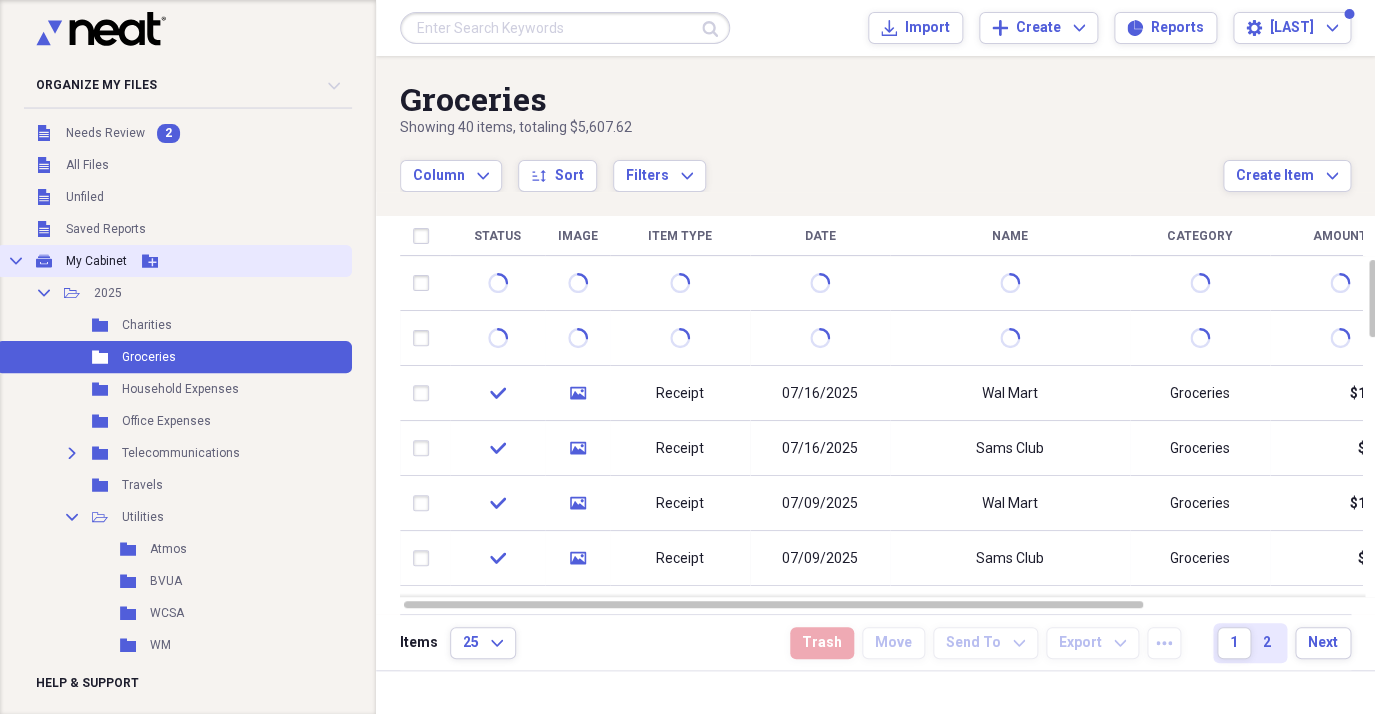scroll, scrollTop: 0, scrollLeft: 15, axis: horizontal 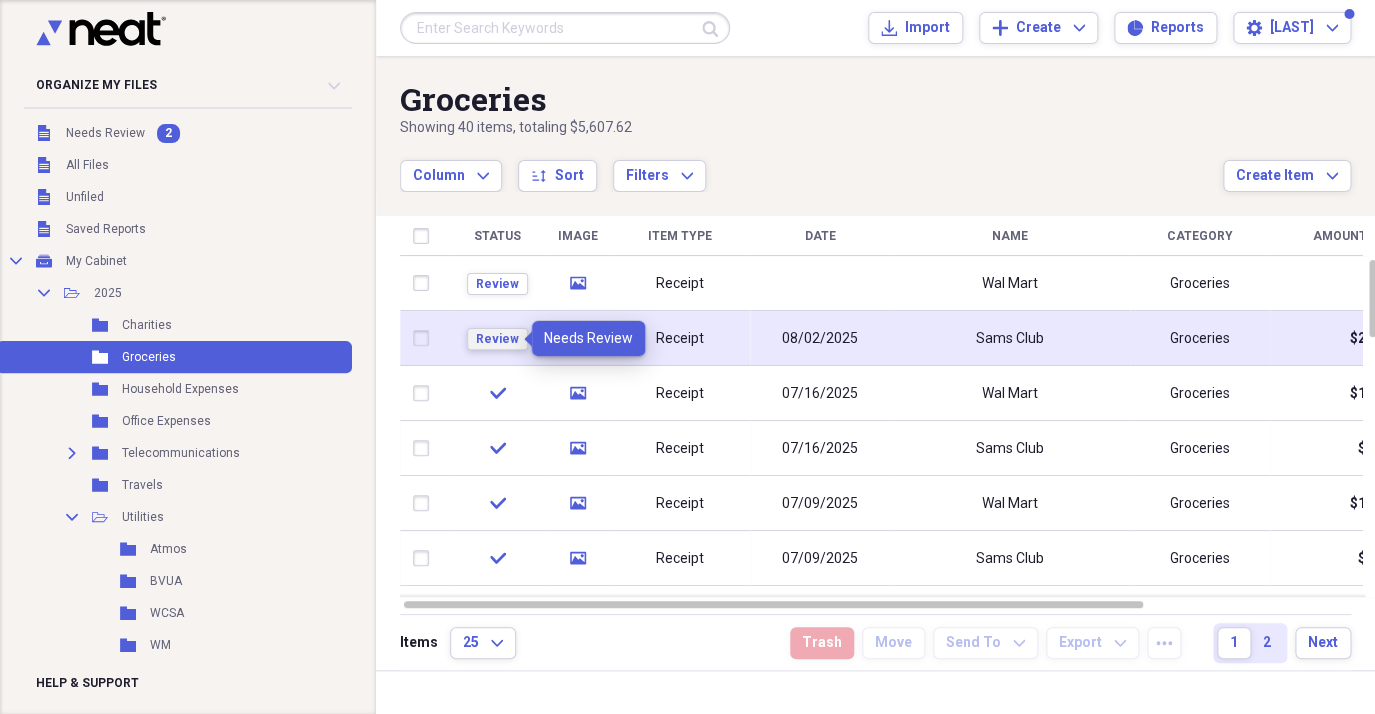 click on "Review" at bounding box center [497, 339] 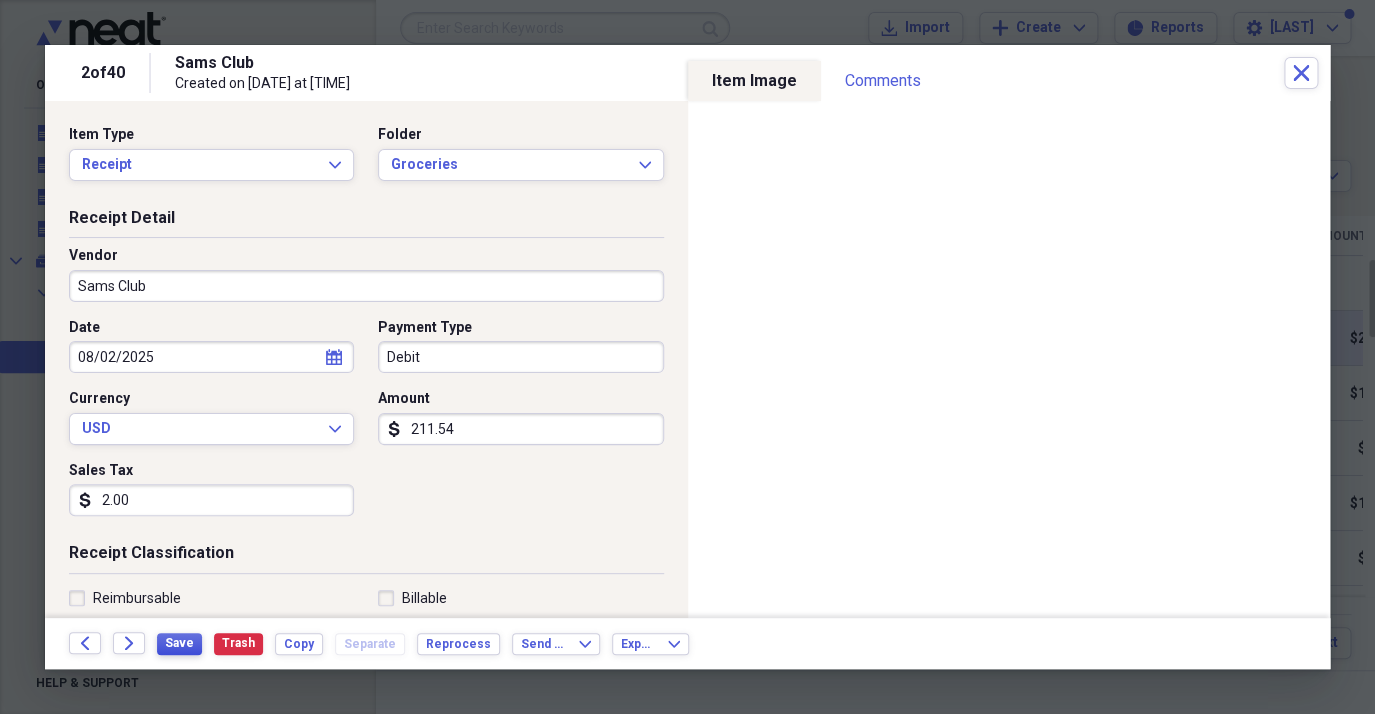 click on "Save" at bounding box center [179, 643] 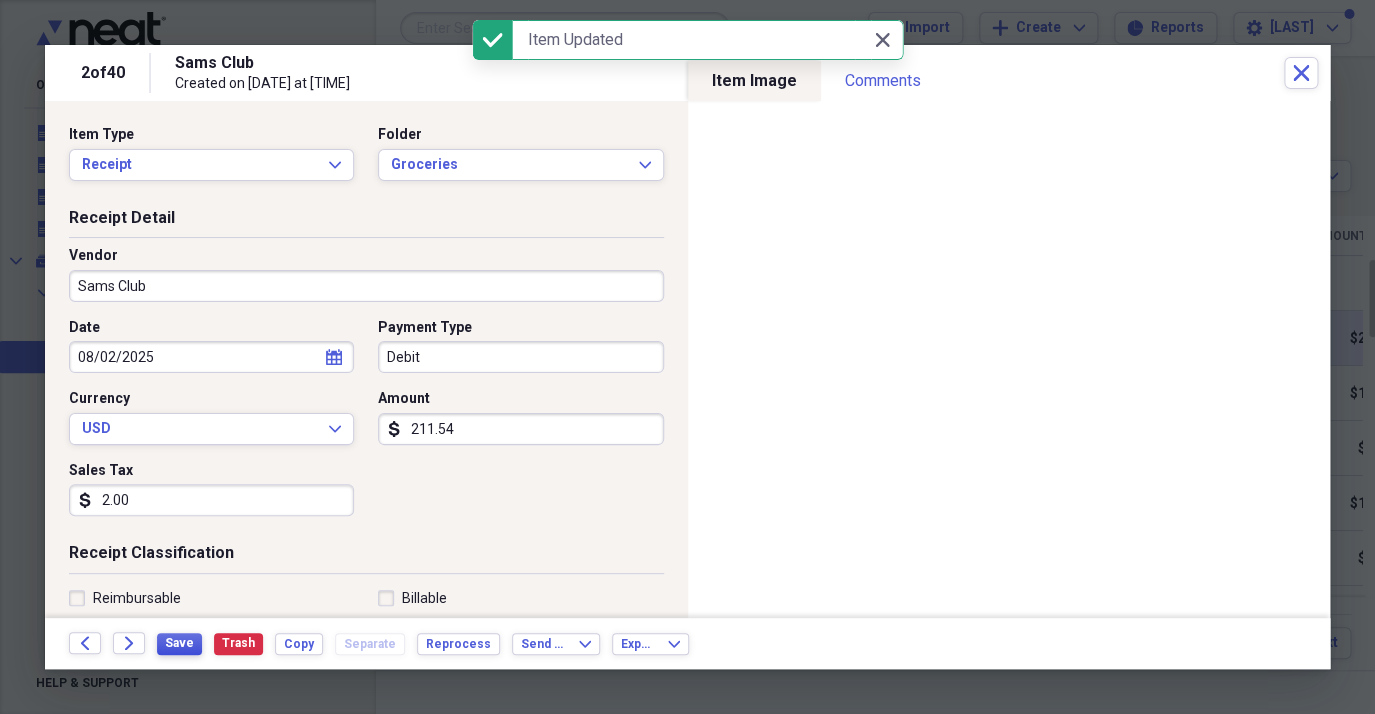 click on "Save" at bounding box center [179, 643] 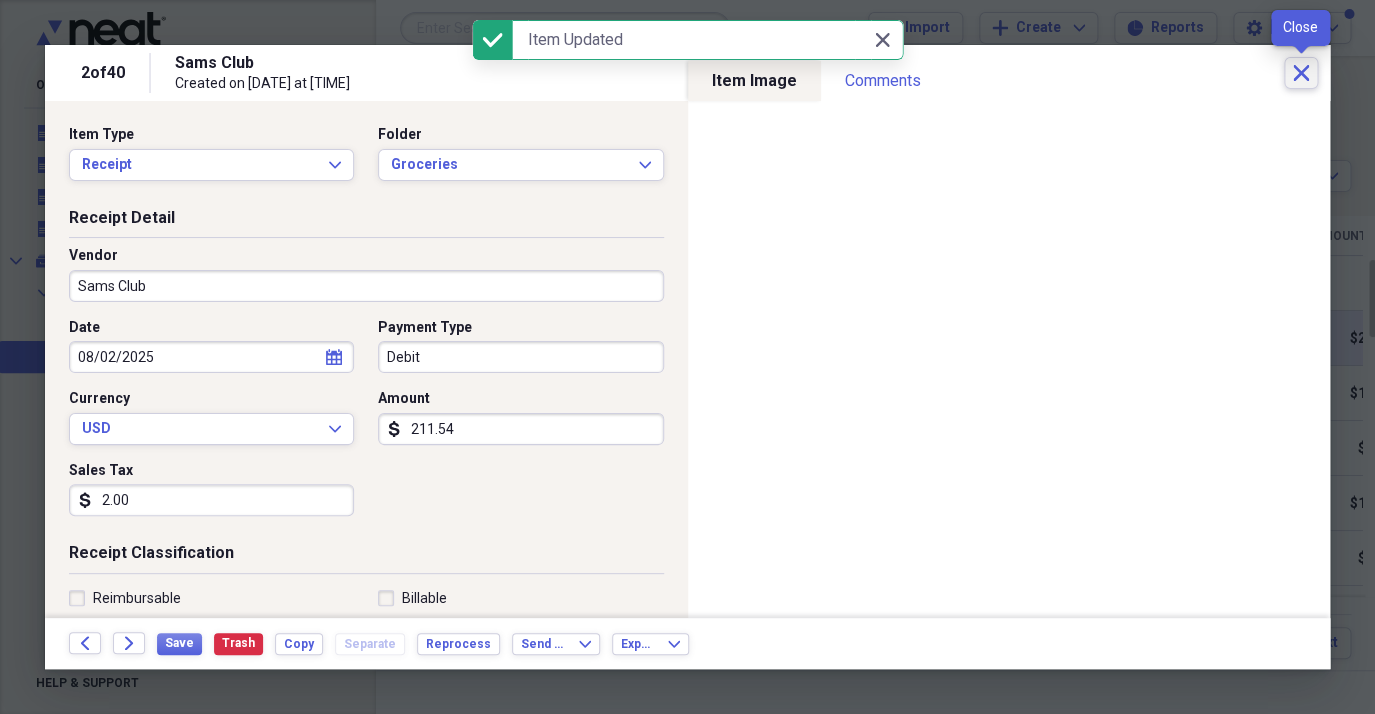 click 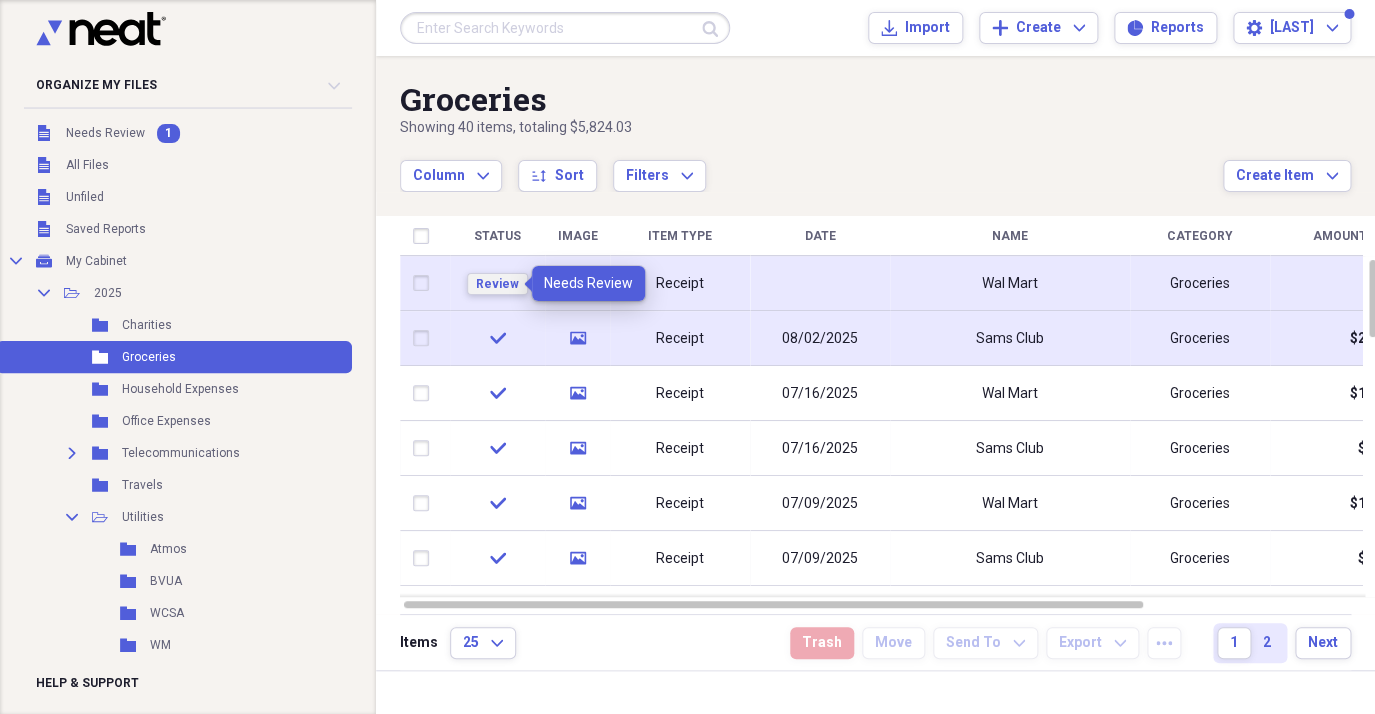 click on "Review" at bounding box center (497, 284) 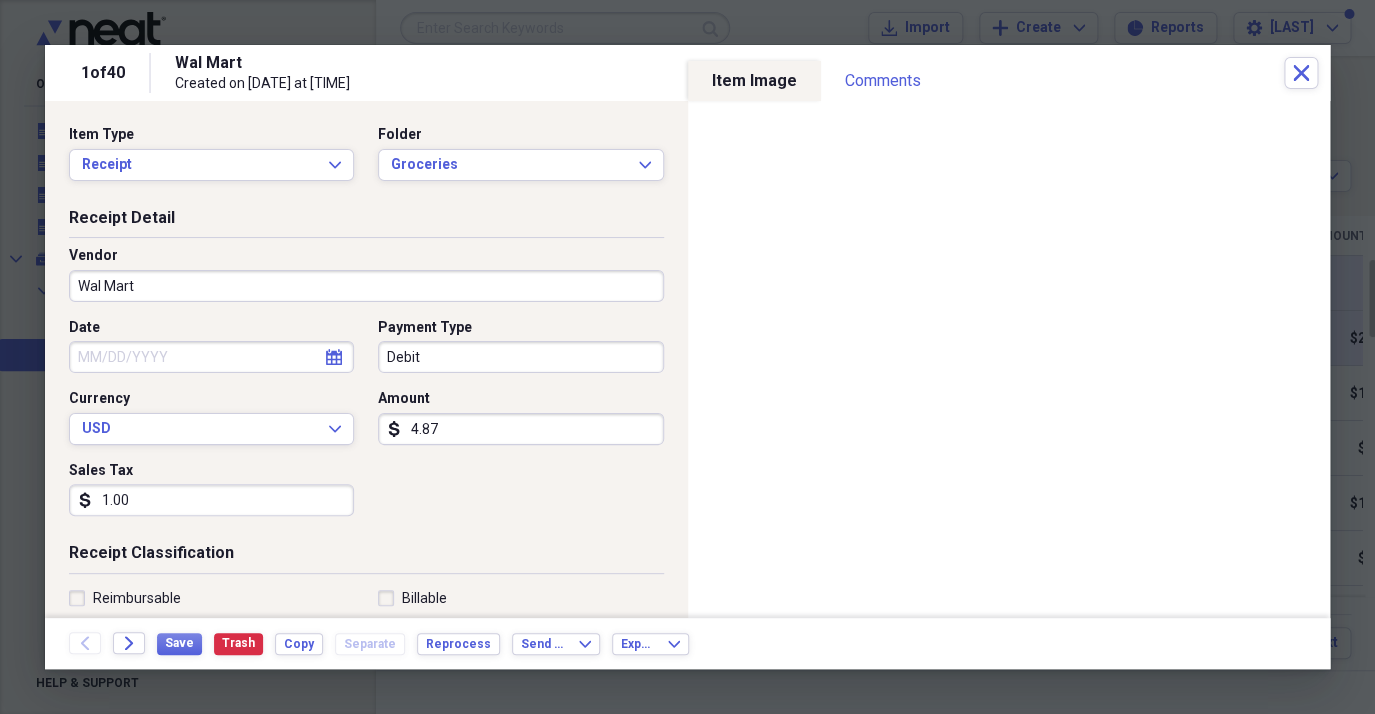 click on "4.87" at bounding box center (520, 429) 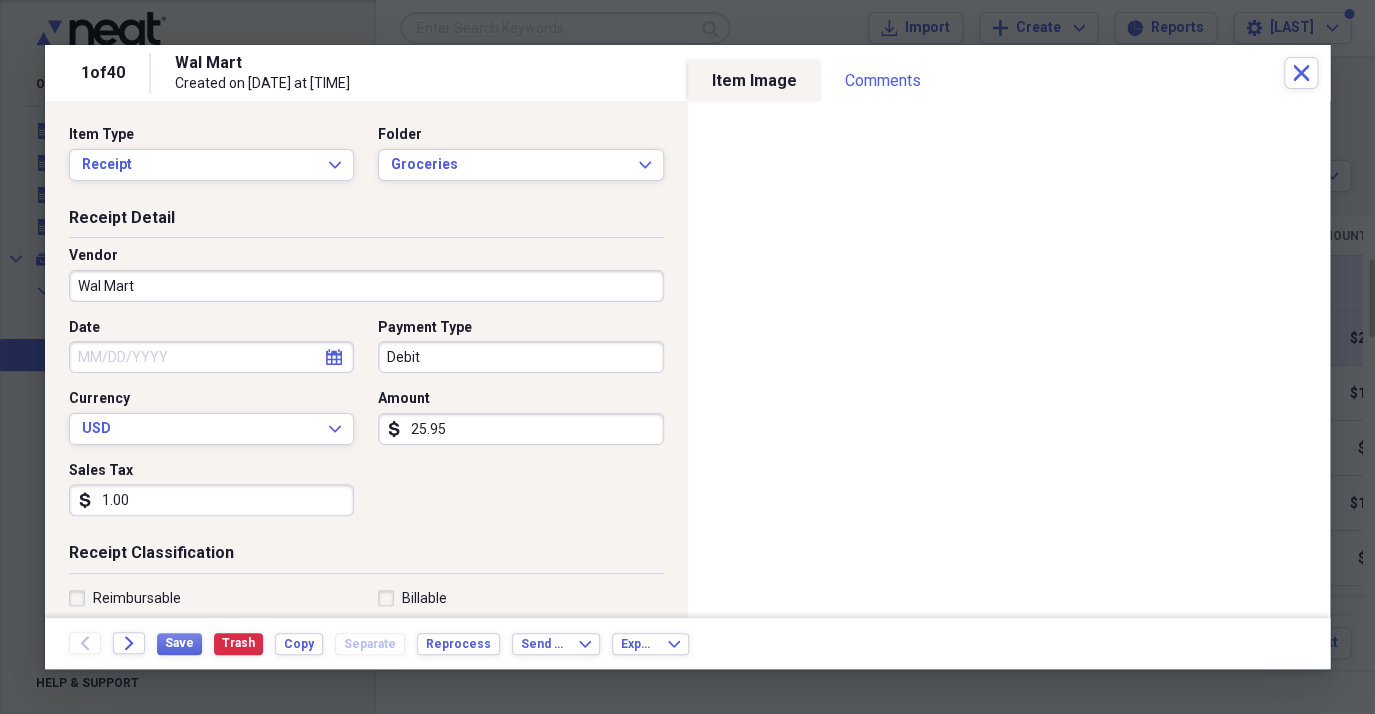 type on "259.54" 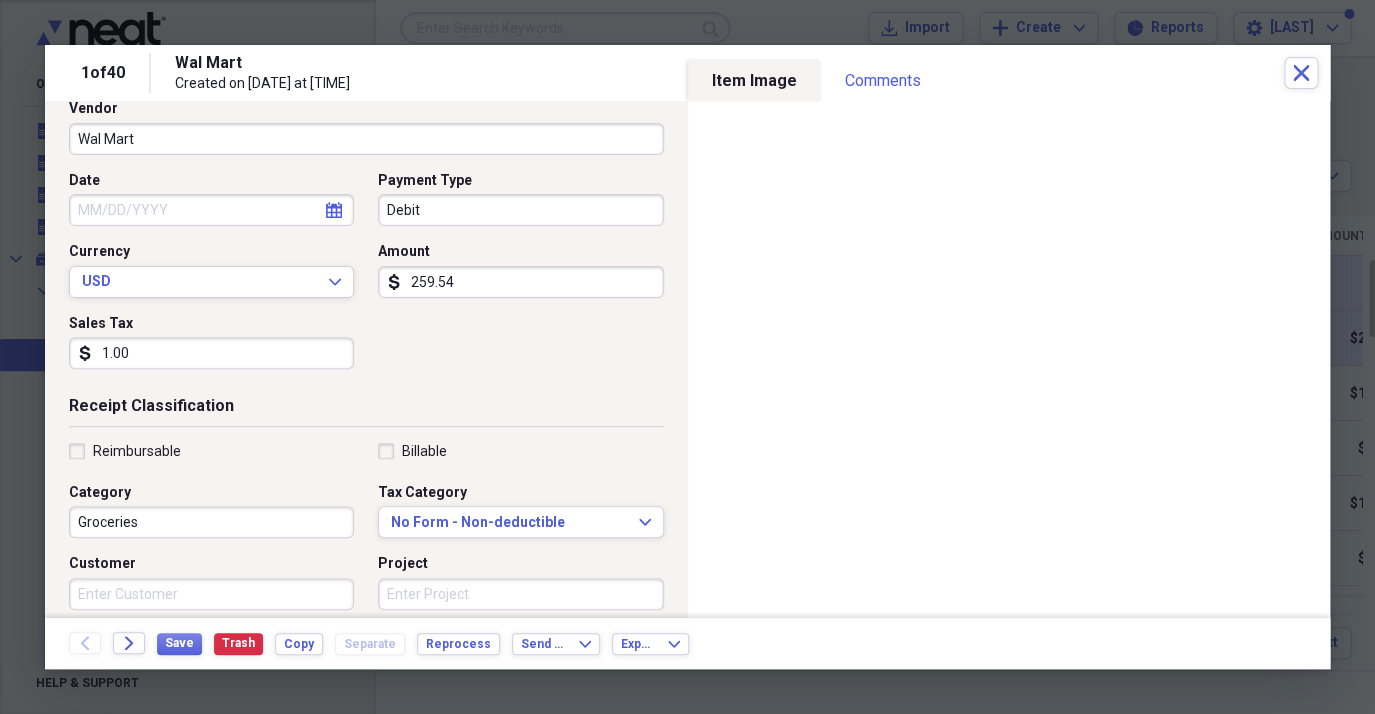 scroll, scrollTop: 148, scrollLeft: 0, axis: vertical 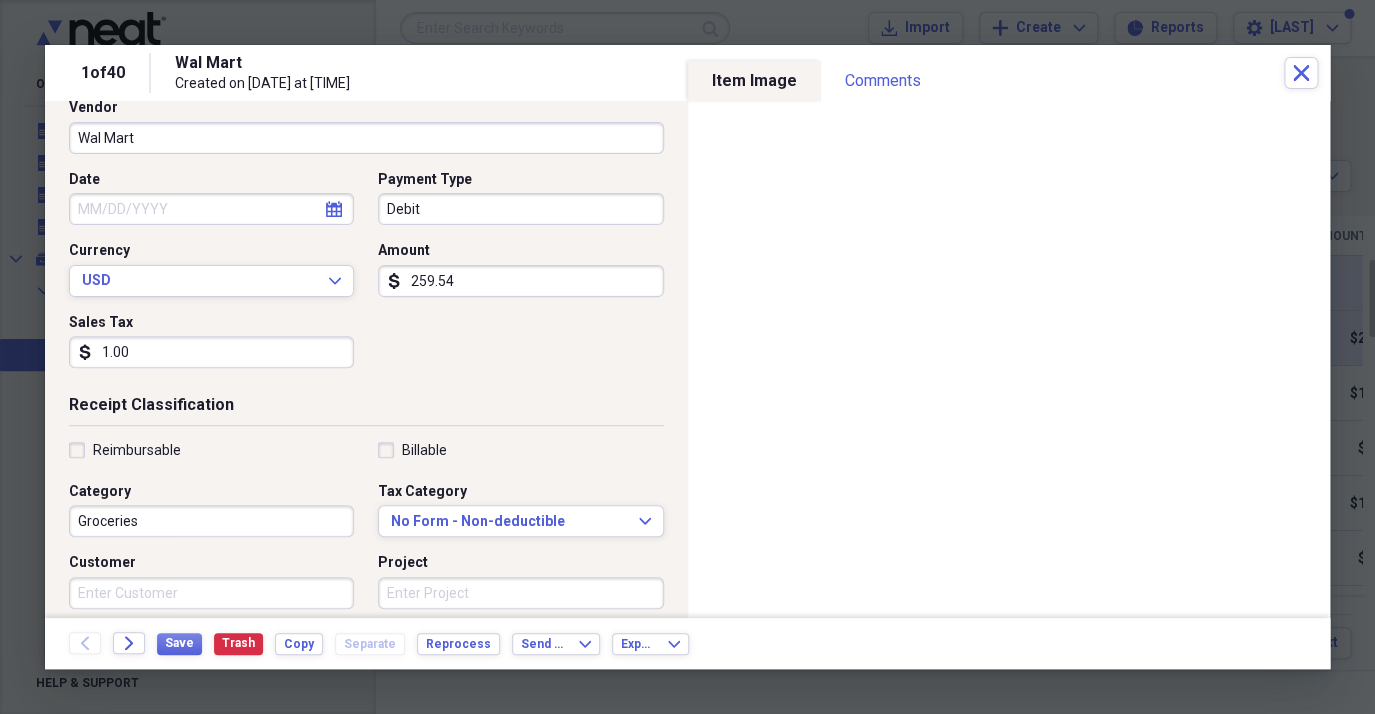 click on "calendar Calendar" at bounding box center [334, 209] 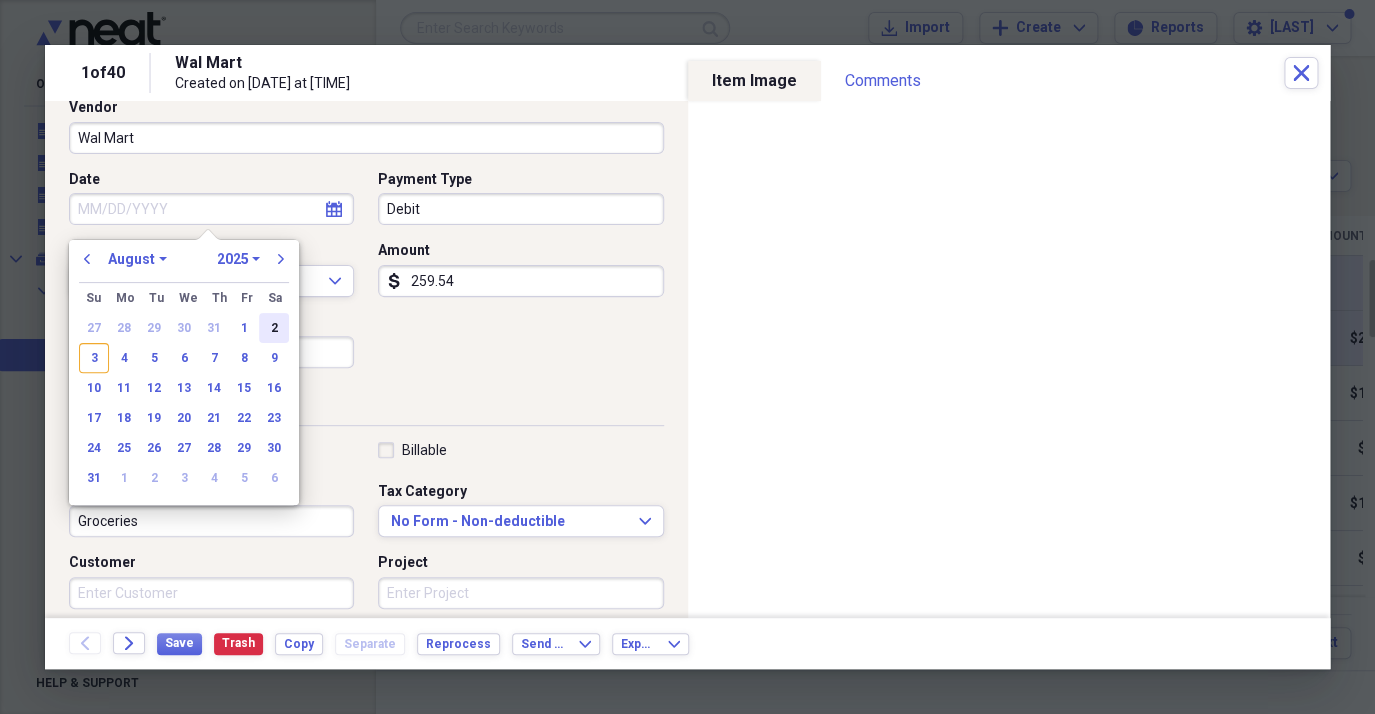 click on "2" at bounding box center (274, 328) 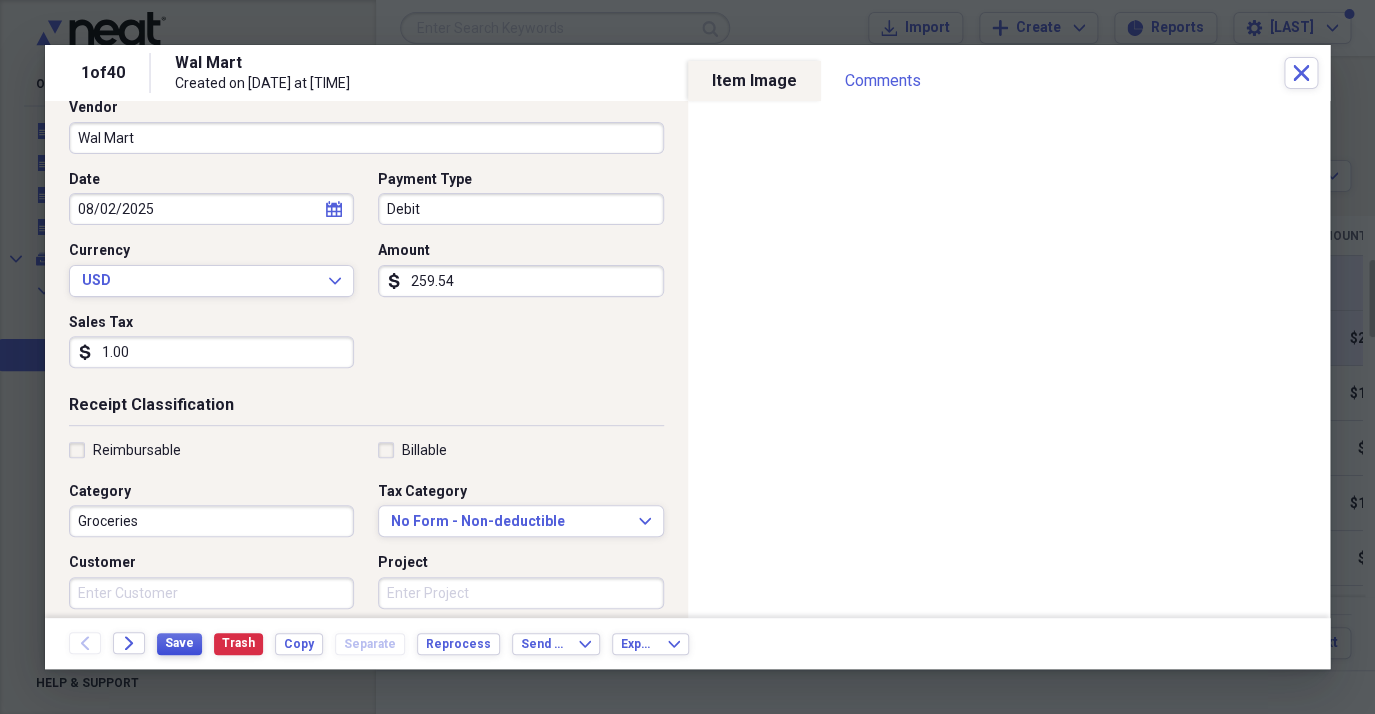 click on "Save" at bounding box center (179, 643) 